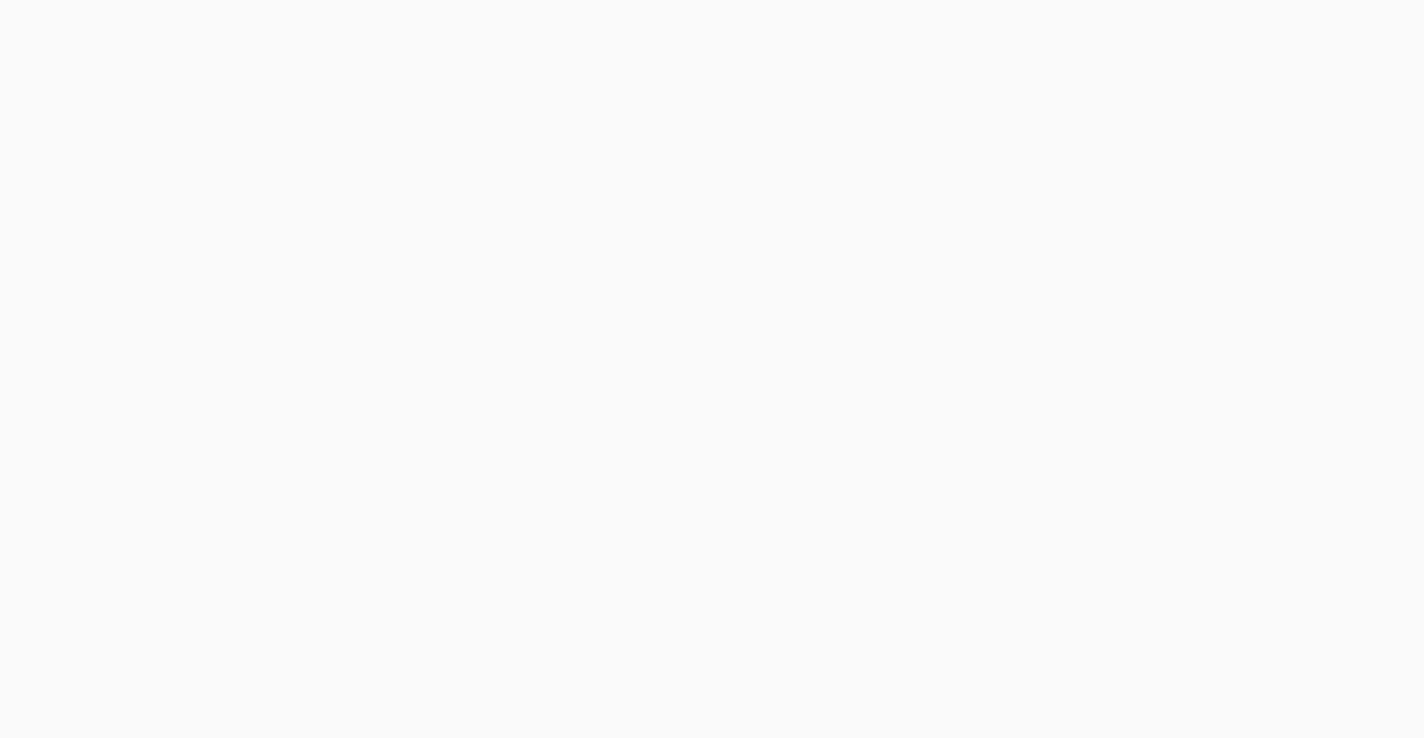 scroll, scrollTop: 0, scrollLeft: 0, axis: both 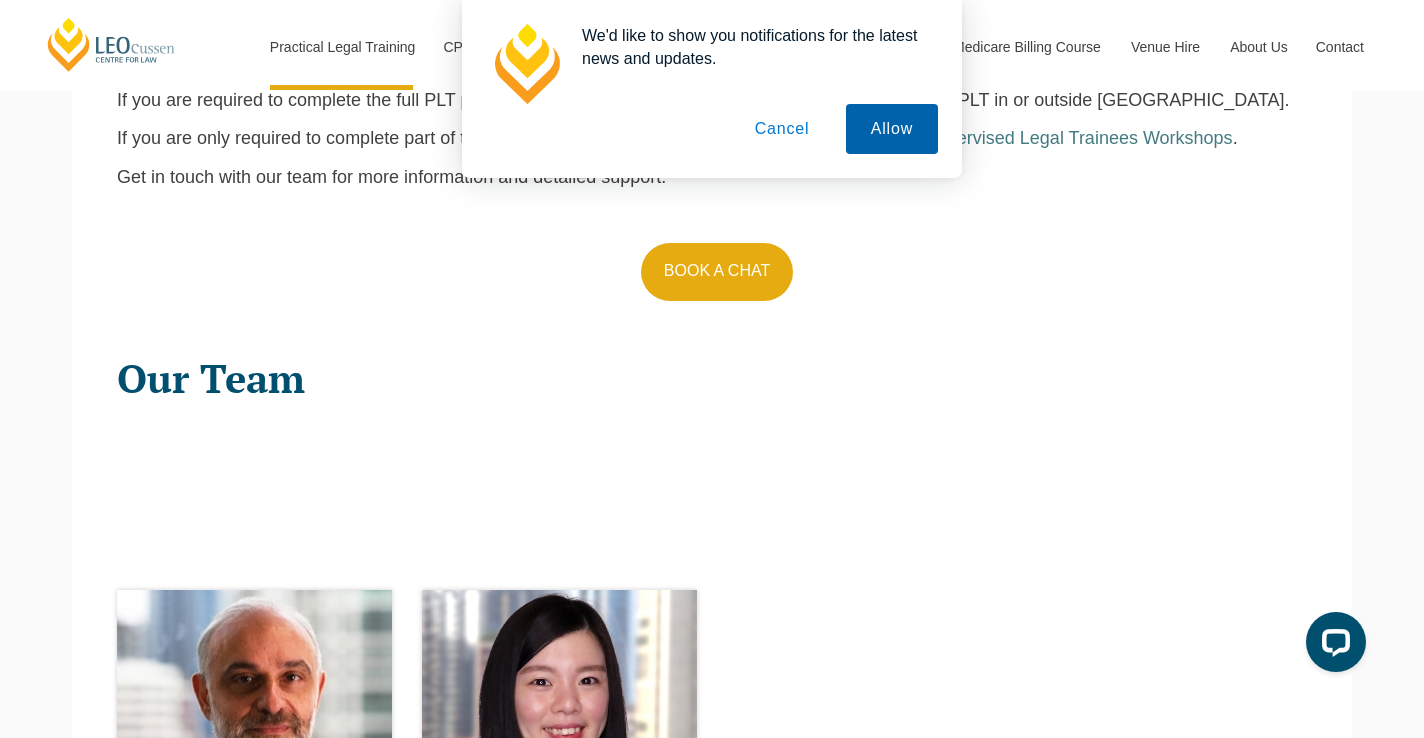 click on "Allow" at bounding box center [892, 129] 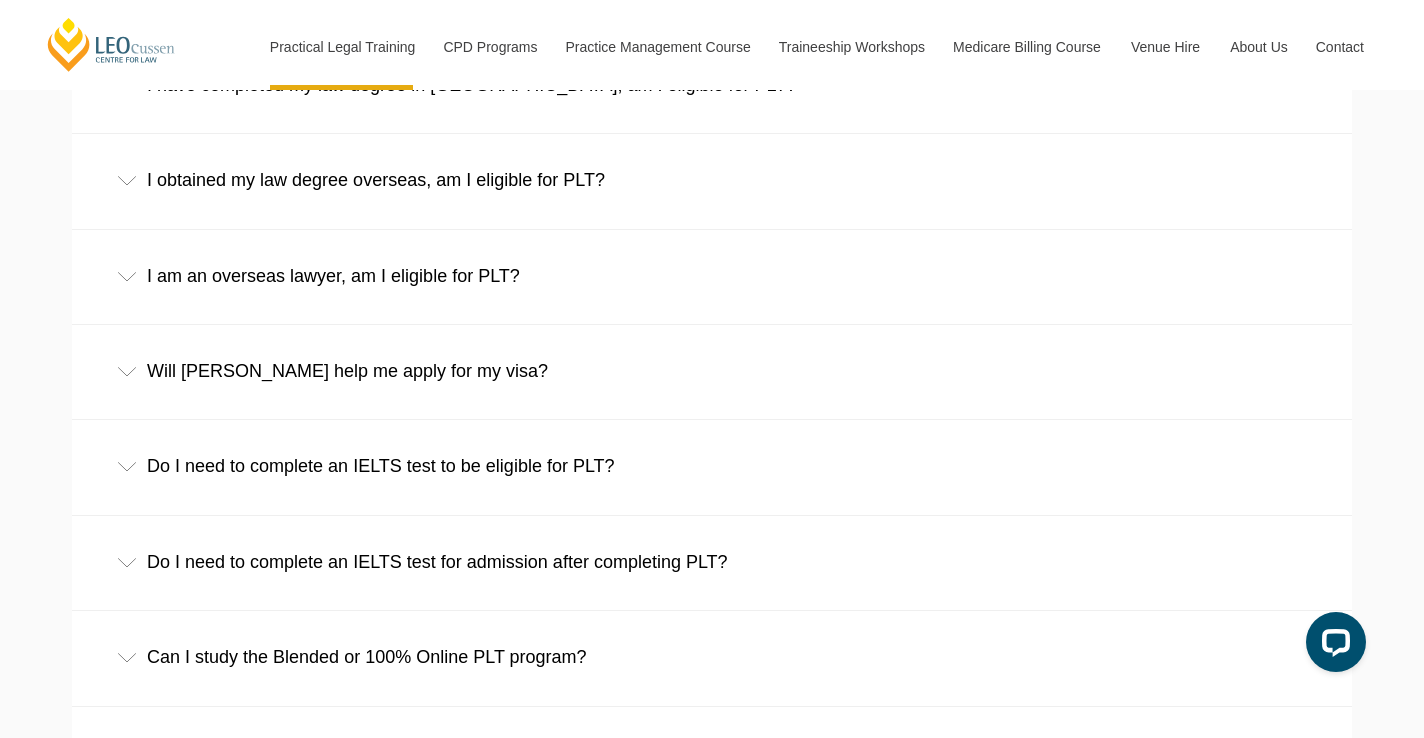 scroll, scrollTop: 3230, scrollLeft: 0, axis: vertical 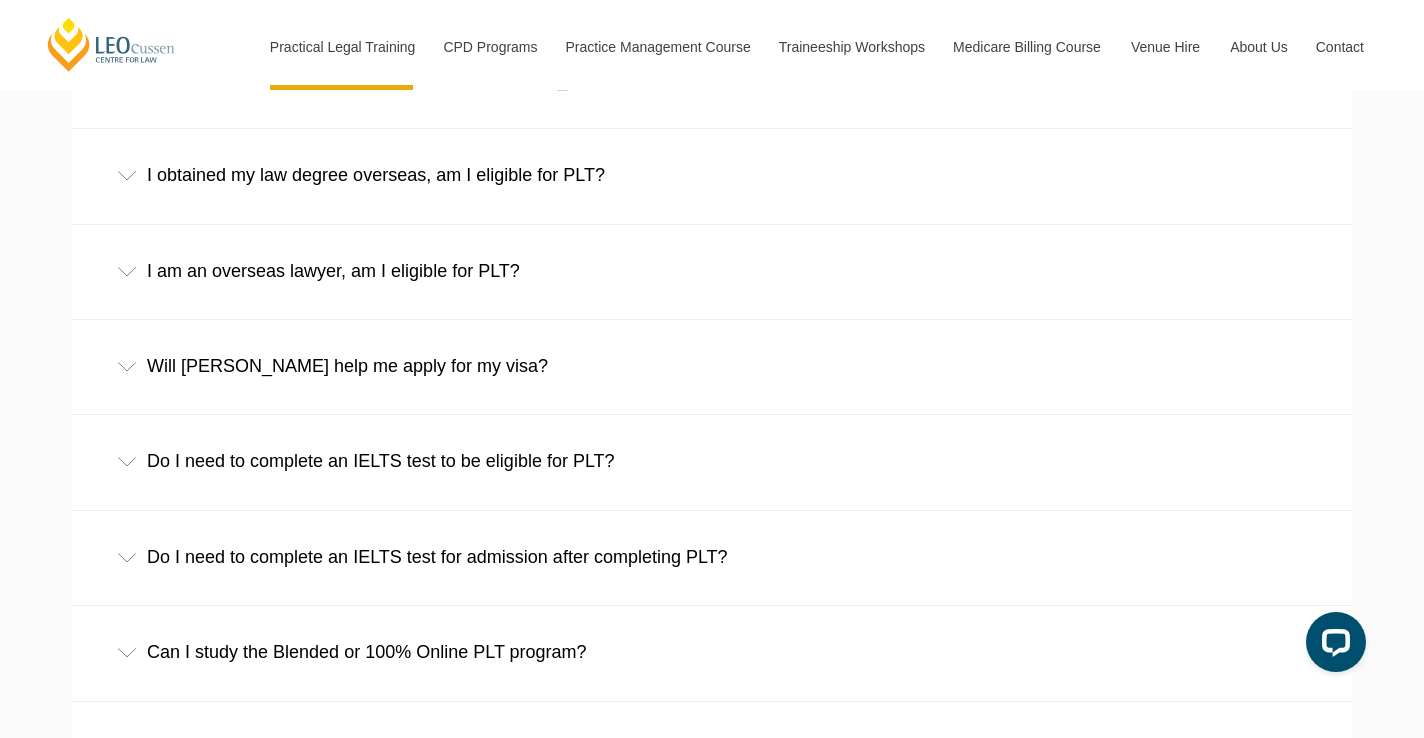 click on "Will Leo Cussen help me apply for my visa?" at bounding box center [712, 366] 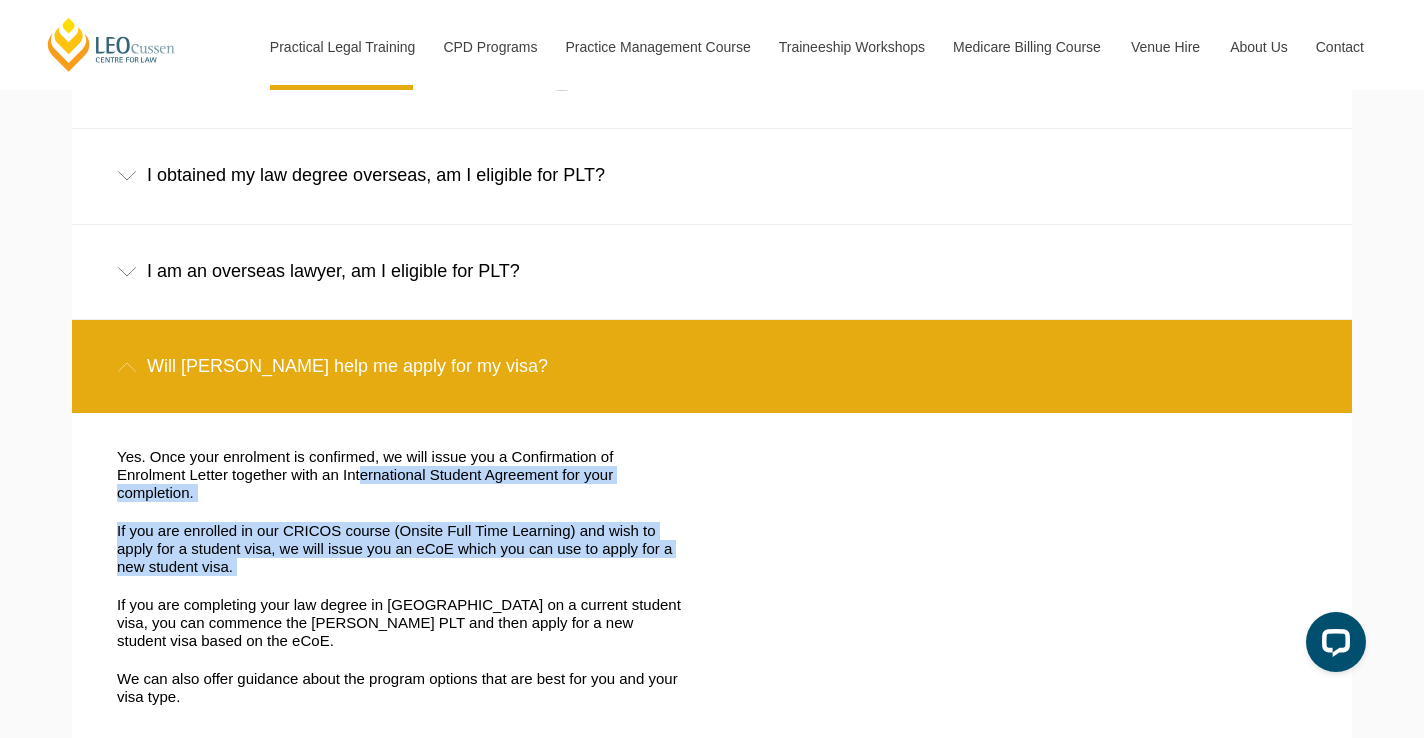 drag, startPoint x: 276, startPoint y: 448, endPoint x: 604, endPoint y: 540, distance: 340.65817 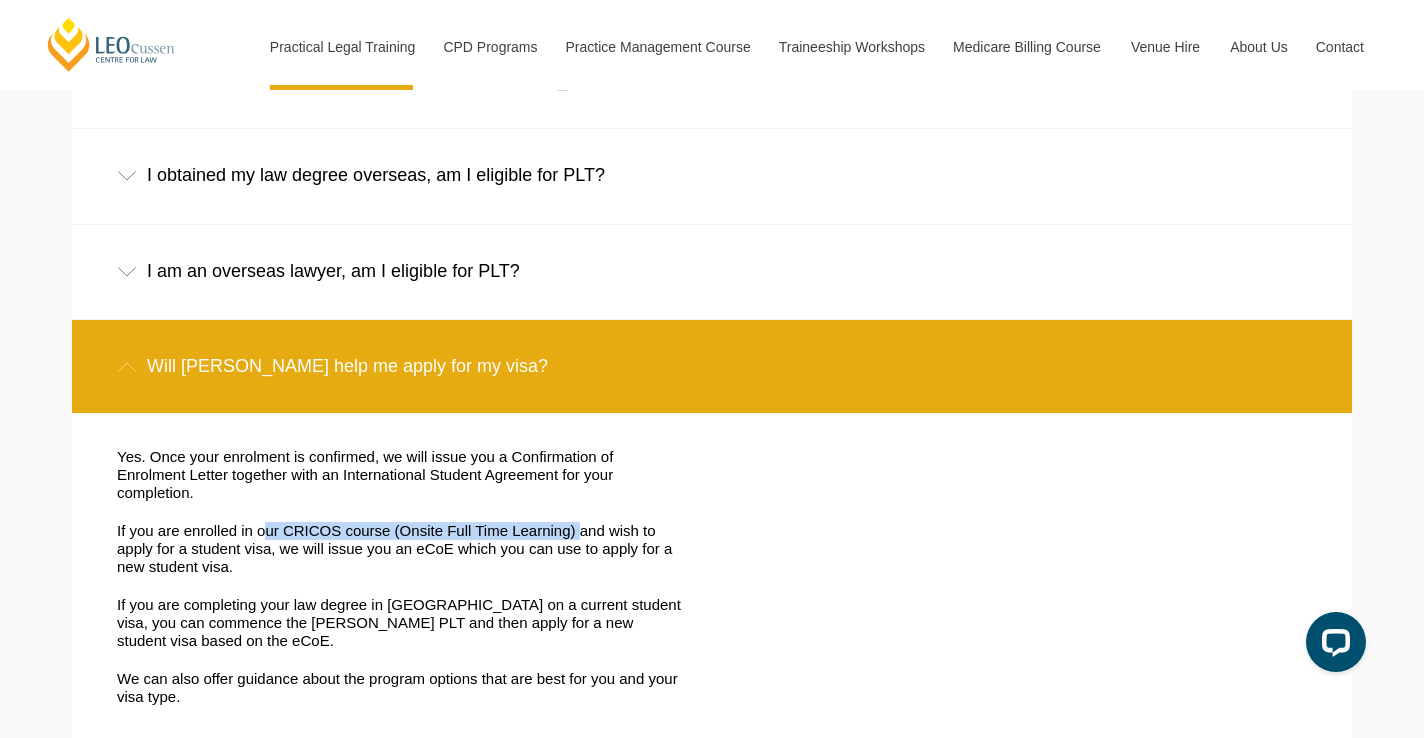 drag, startPoint x: 253, startPoint y: 496, endPoint x: 544, endPoint y: 498, distance: 291.00687 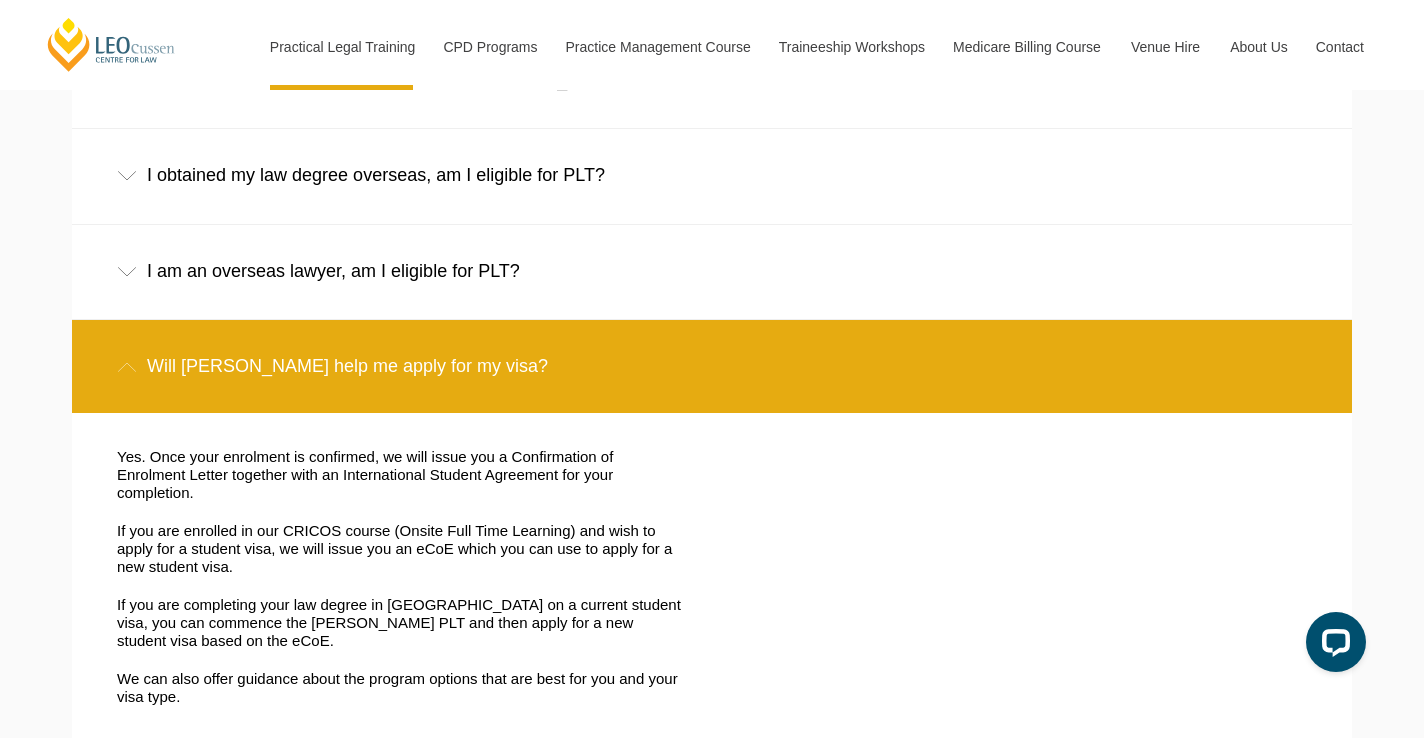 drag, startPoint x: 537, startPoint y: 496, endPoint x: 304, endPoint y: 479, distance: 233.61935 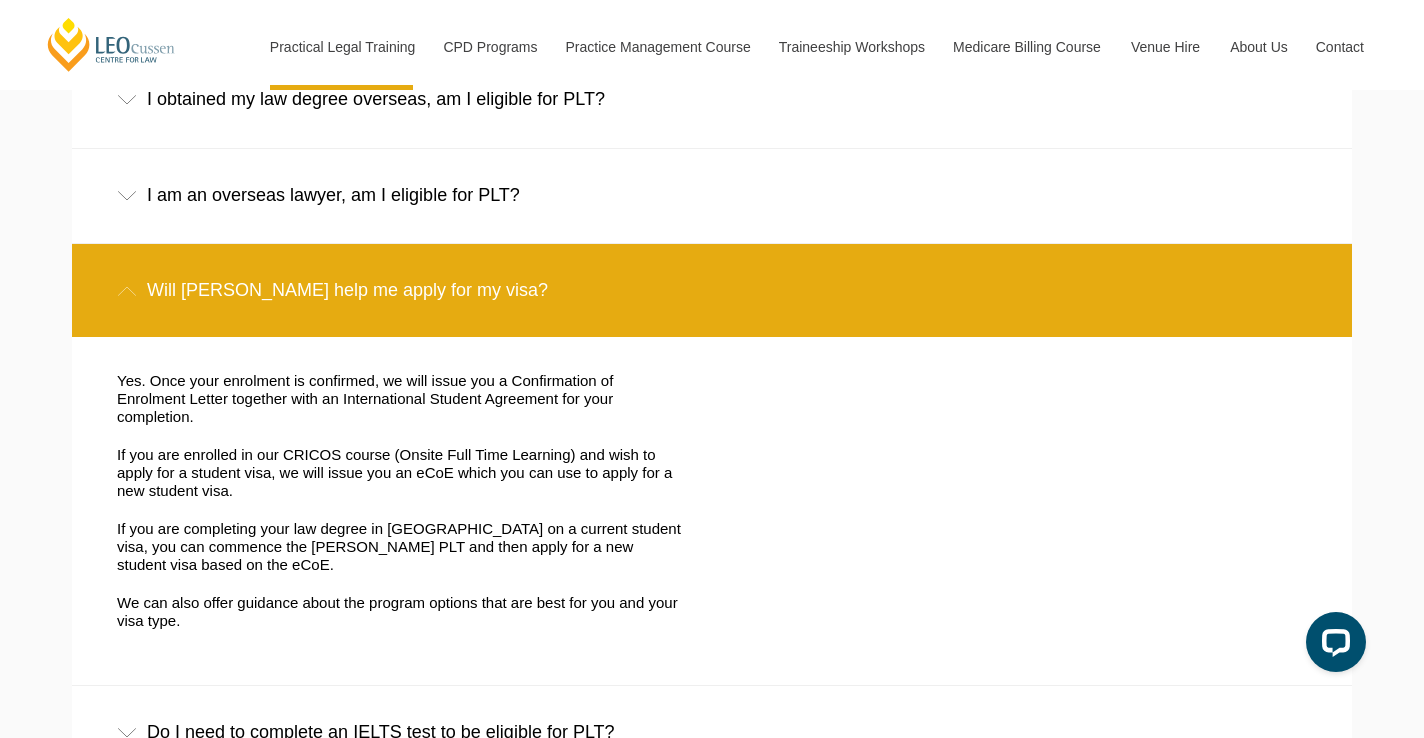 scroll, scrollTop: 3371, scrollLeft: 0, axis: vertical 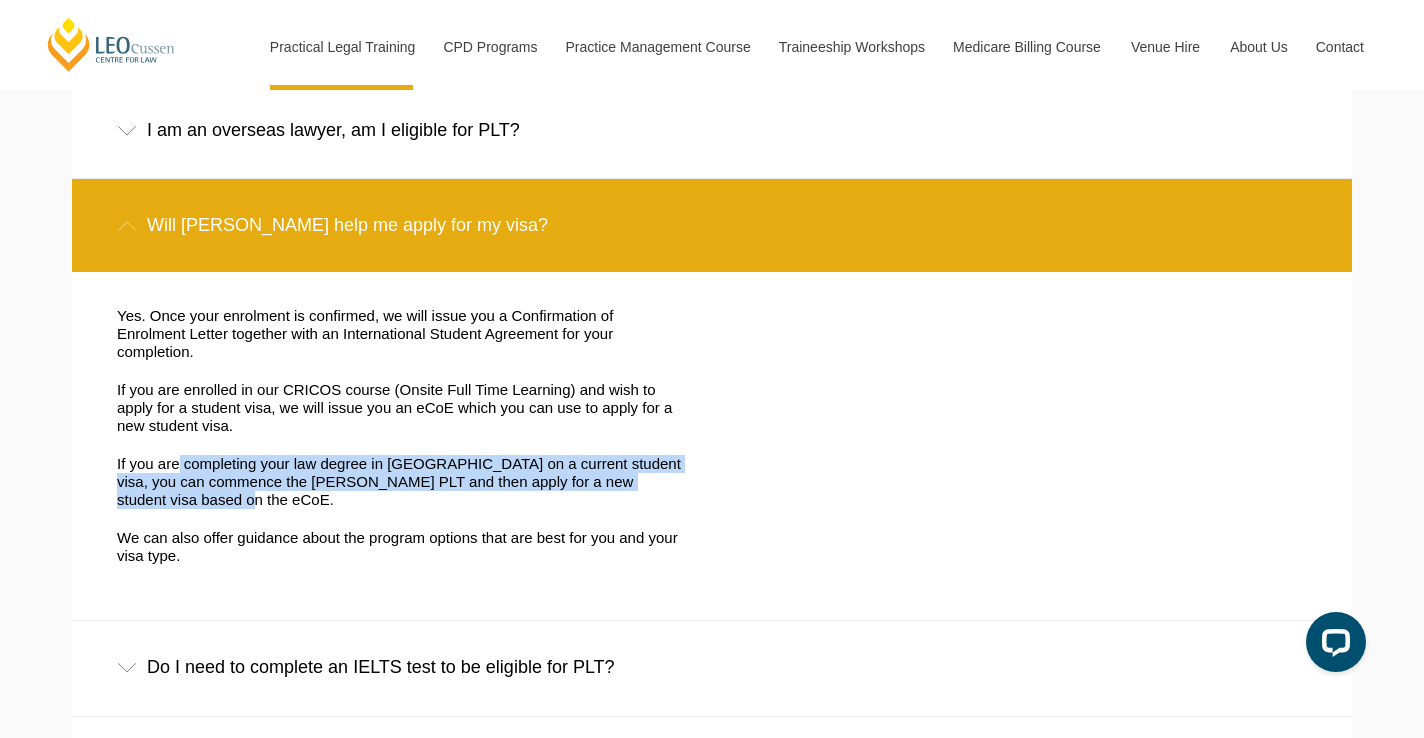 drag, startPoint x: 175, startPoint y: 423, endPoint x: 572, endPoint y: 471, distance: 399.89124 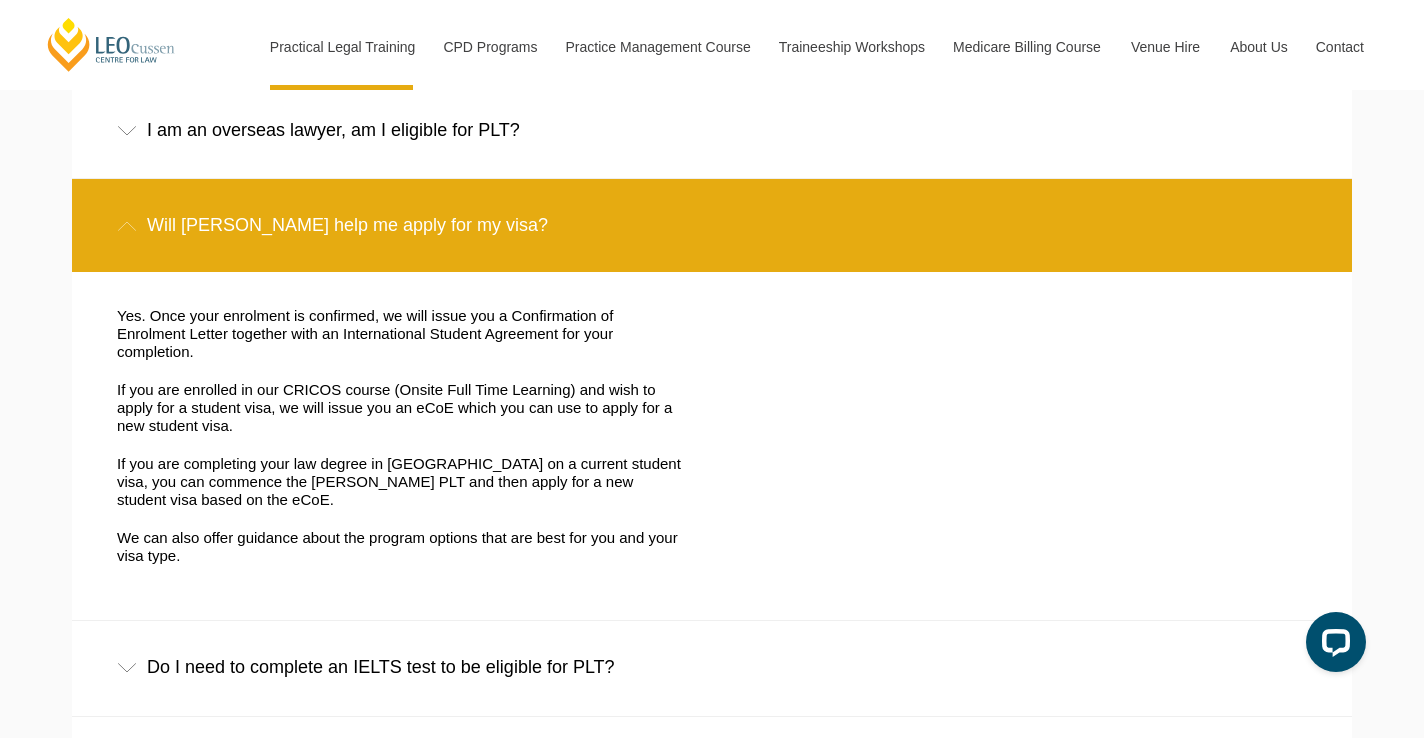 click on "If you are completing your law degree in Australia on a current student visa, you can commence the Leo Cussen PLT and then apply for a new student visa based on the eCoE." at bounding box center (399, 482) 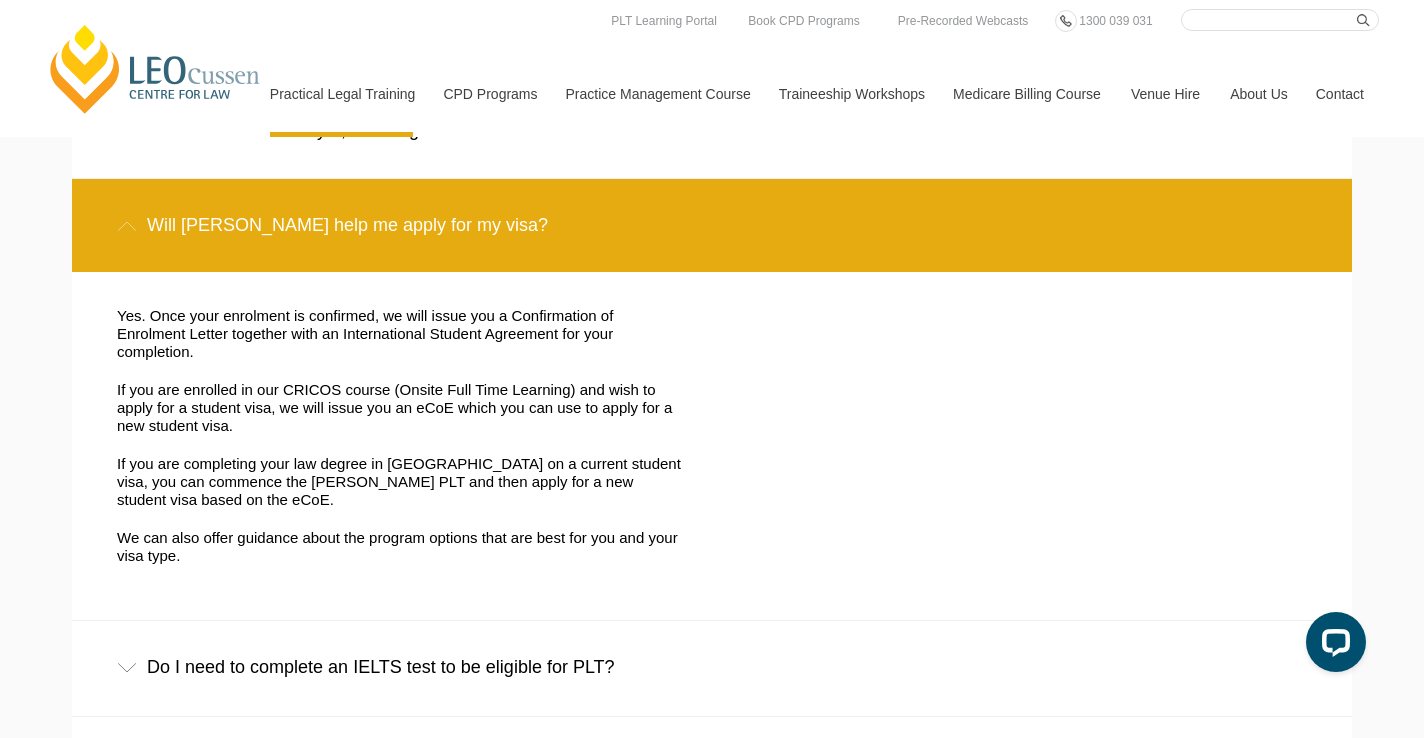 click on "Will Leo Cussen help me apply for my visa?" at bounding box center [712, 225] 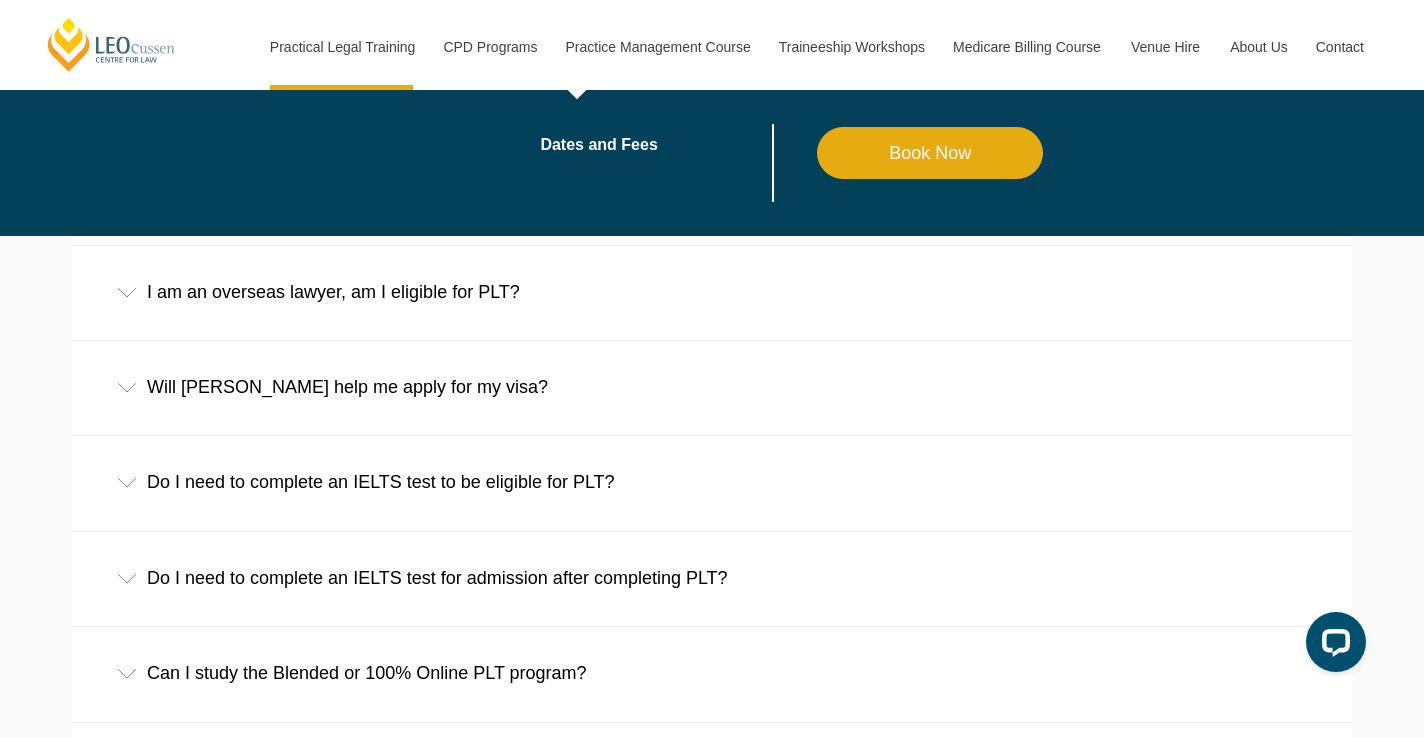 scroll, scrollTop: 3546, scrollLeft: 0, axis: vertical 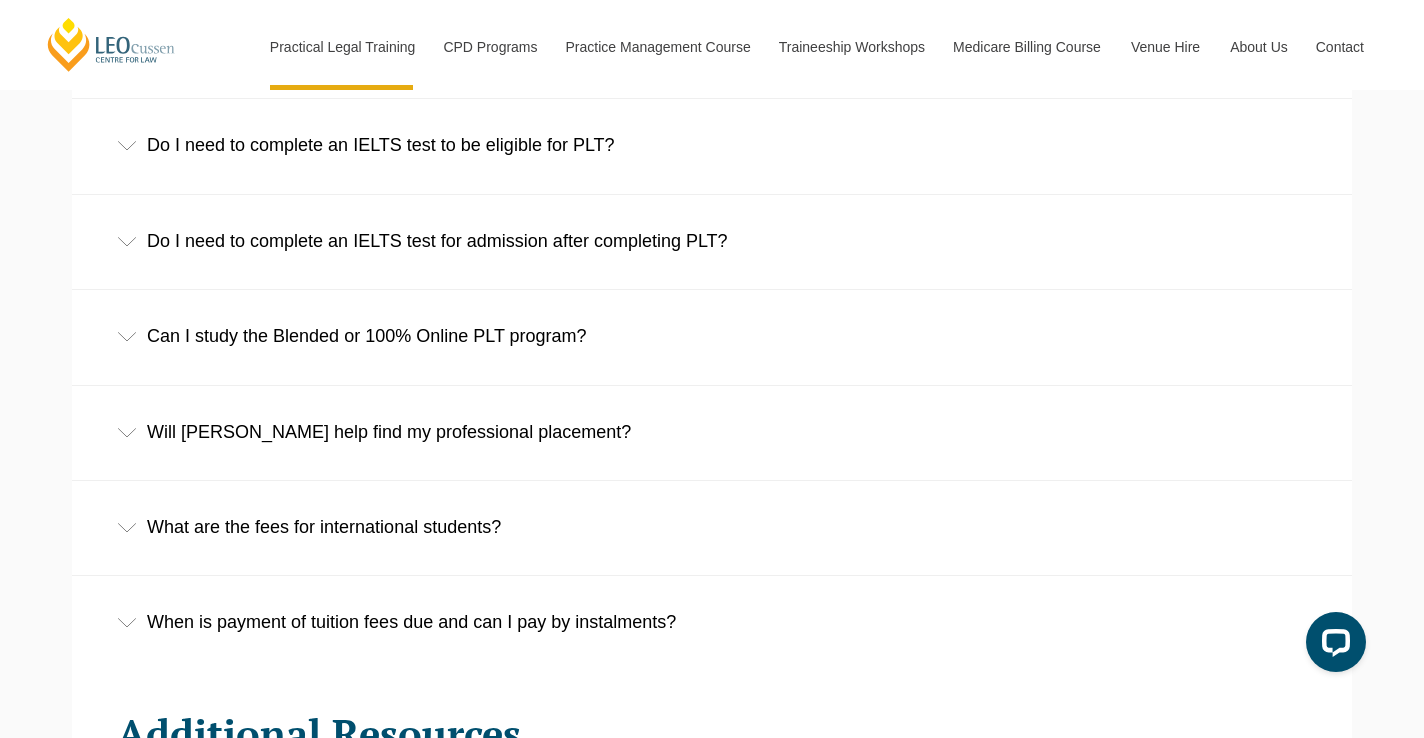 click on "What are the fees for international students?" at bounding box center [712, 527] 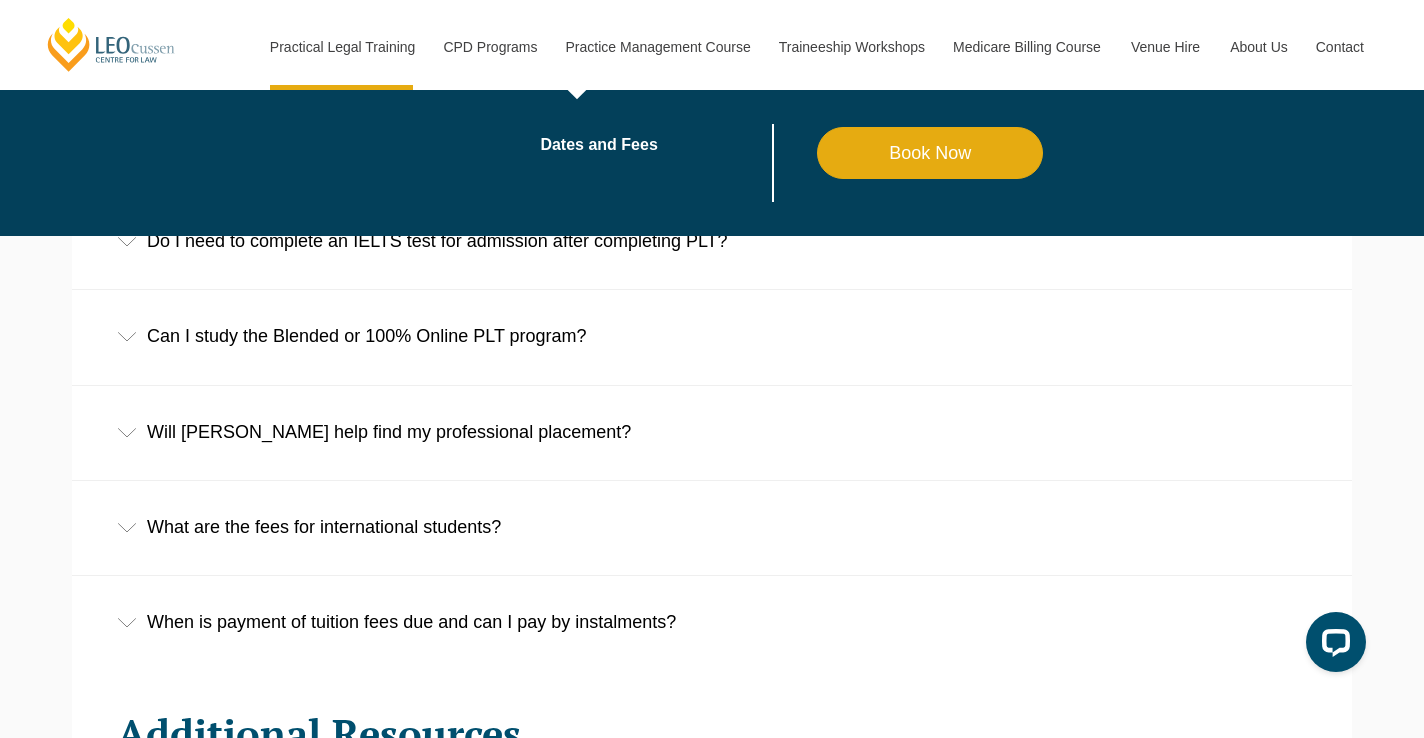 drag, startPoint x: 612, startPoint y: 720, endPoint x: 578, endPoint y: 88, distance: 632.9139 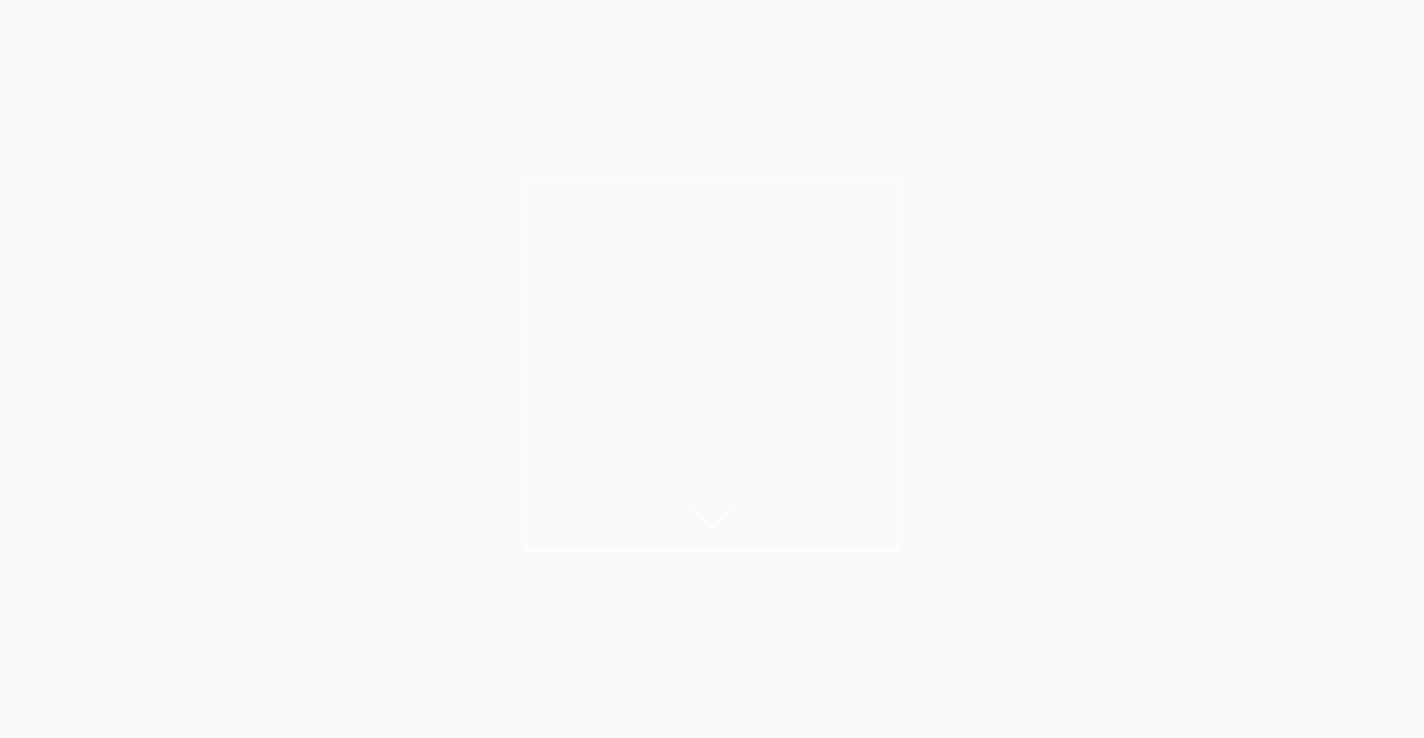 scroll, scrollTop: 1484, scrollLeft: 0, axis: vertical 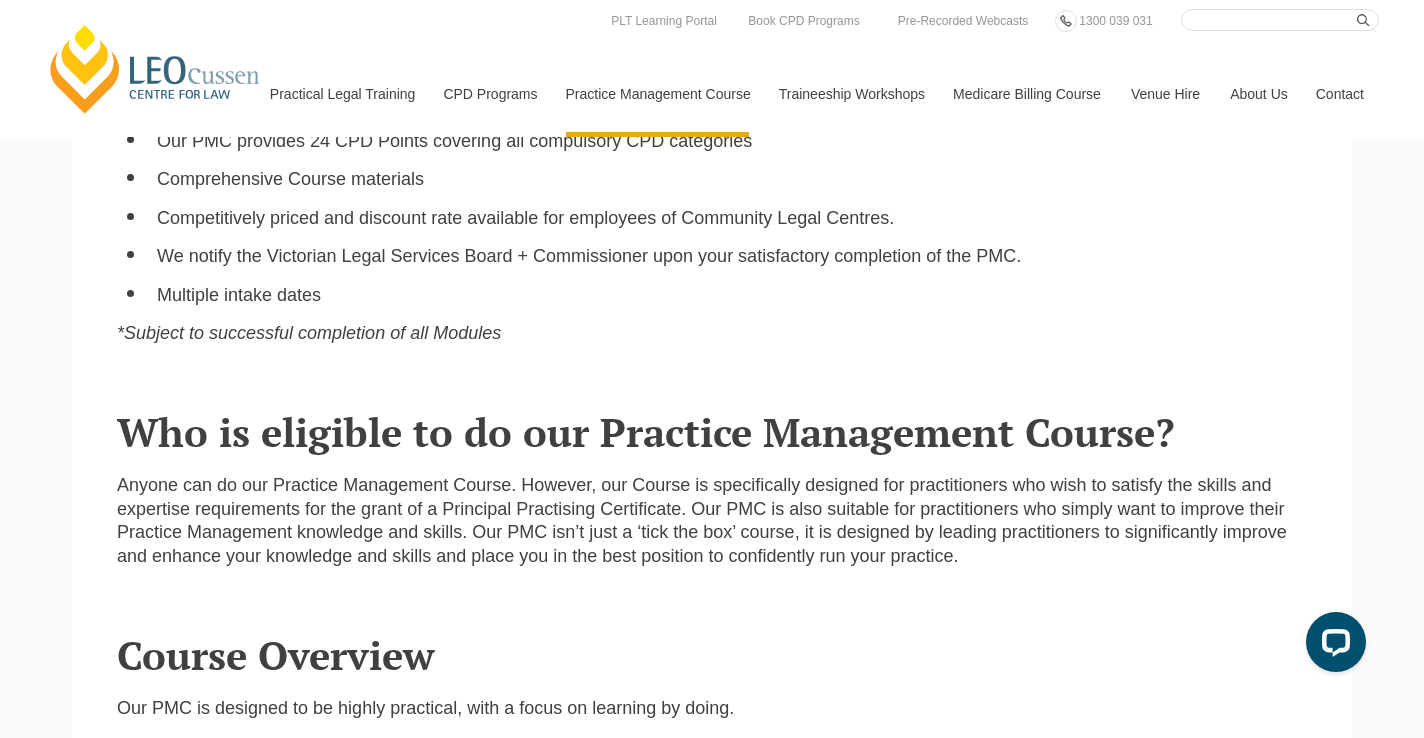 click on "[PERSON_NAME] Centre for Law                             Search here               Practical Legal Training     Our Practical Legal Training Program     Program Dates & Fees   Chat with us   2025 PLT Program Guide   FAQs   International Students & Lawyers   Concurrent Study   Professional Placement   PLT Single Topics   Employers       Locations & Course Options     PLT VIC   PLT ACT   PLT [GEOGRAPHIC_DATA]   PLT QLD   PLT SA   PLT [GEOGRAPHIC_DATA]       Virtual Internships   Enrol Now       CPD Programs     CPD Programs Overview     Victoria CPD Programs   National CPD Programs     By CPD Category     Substantive Law   Professional Skills   Ethics & Professional Responsibility   Practice Management & Business Skills               Continuing Professional Development (CPD) Courses     By Practice Area of Law     Criminal   [PERSON_NAME], Trusts & Succession Planning   Tax   Litigation & Advocacy   Ethics   Corporate   View All       By Type     Workshops   Conferences   Seminars   Intensives   Online Intensives" at bounding box center [712, 1237] 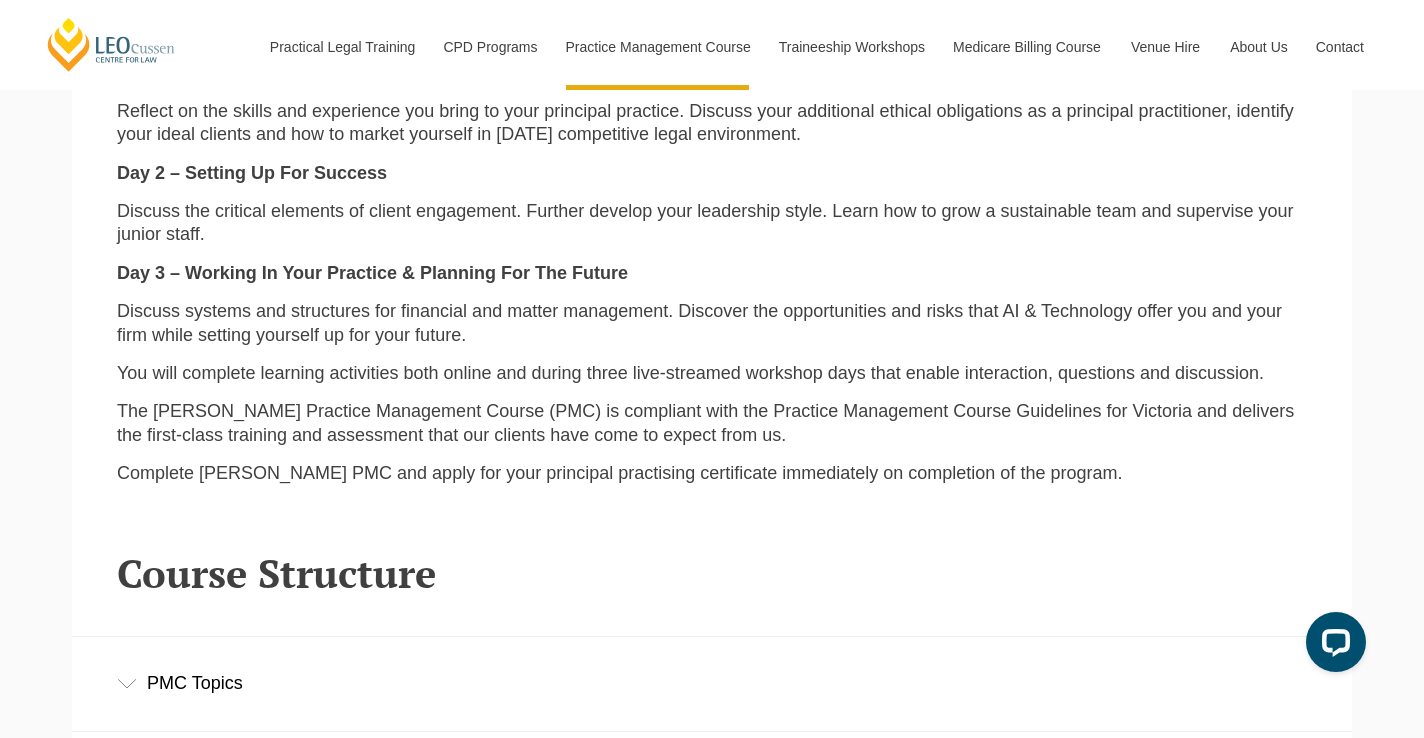 scroll, scrollTop: 3082, scrollLeft: 0, axis: vertical 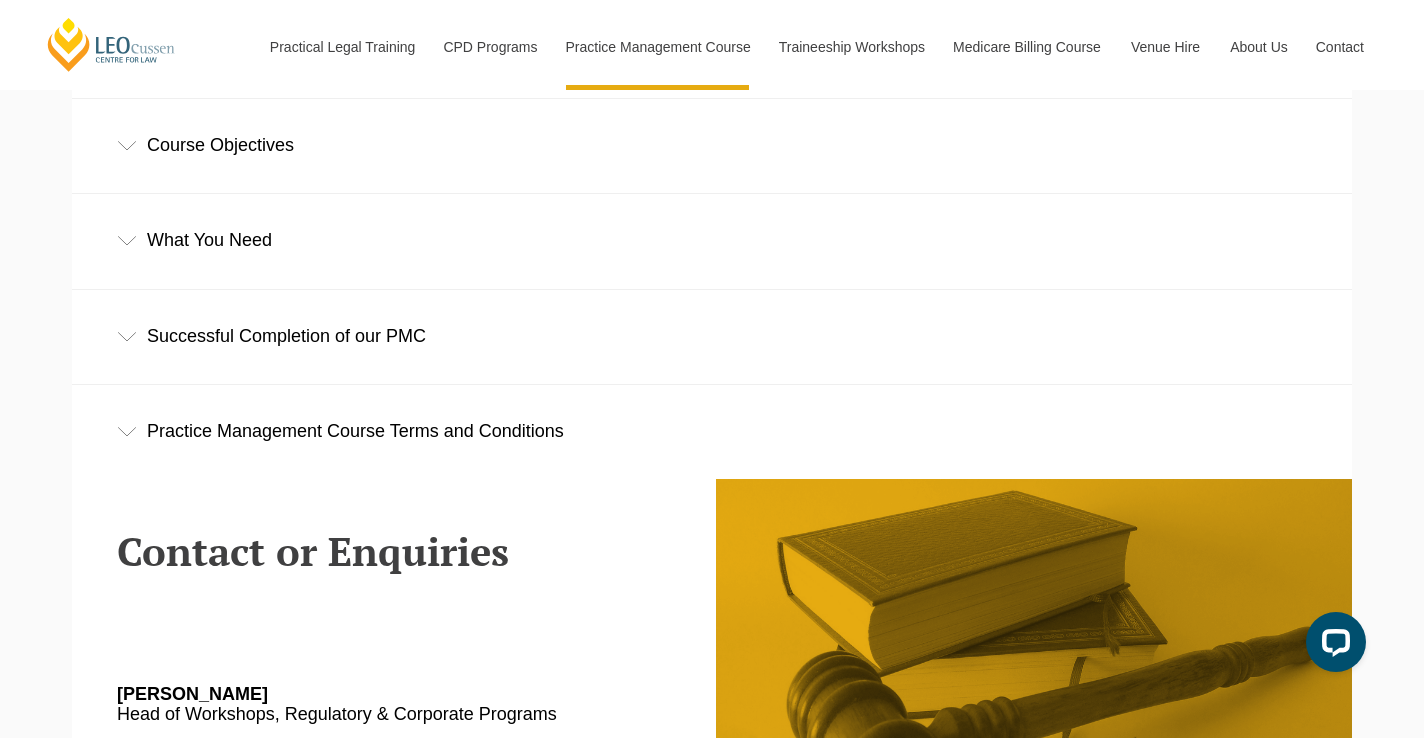 click on "Successful Completion of our PMC" at bounding box center [712, 336] 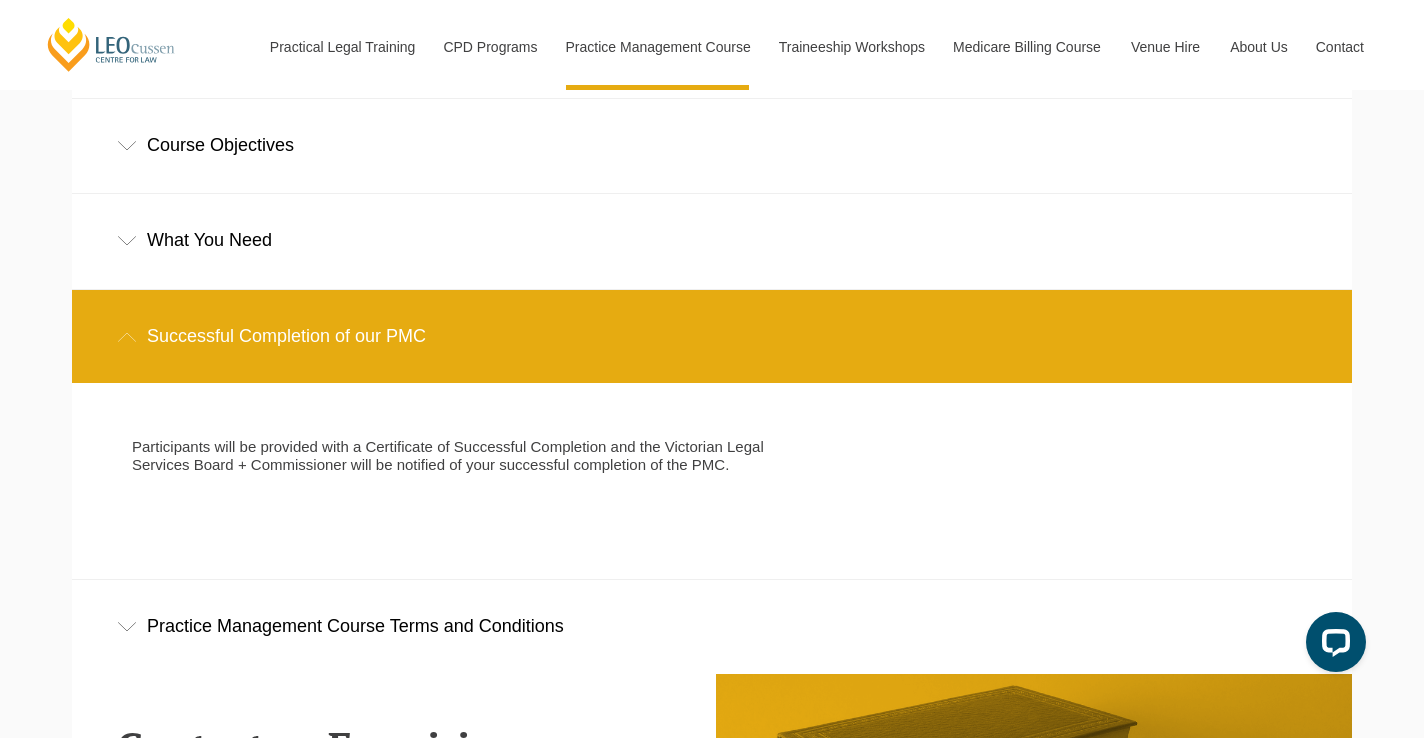 click on "Practice Management Course Terms and Conditions" at bounding box center (712, 626) 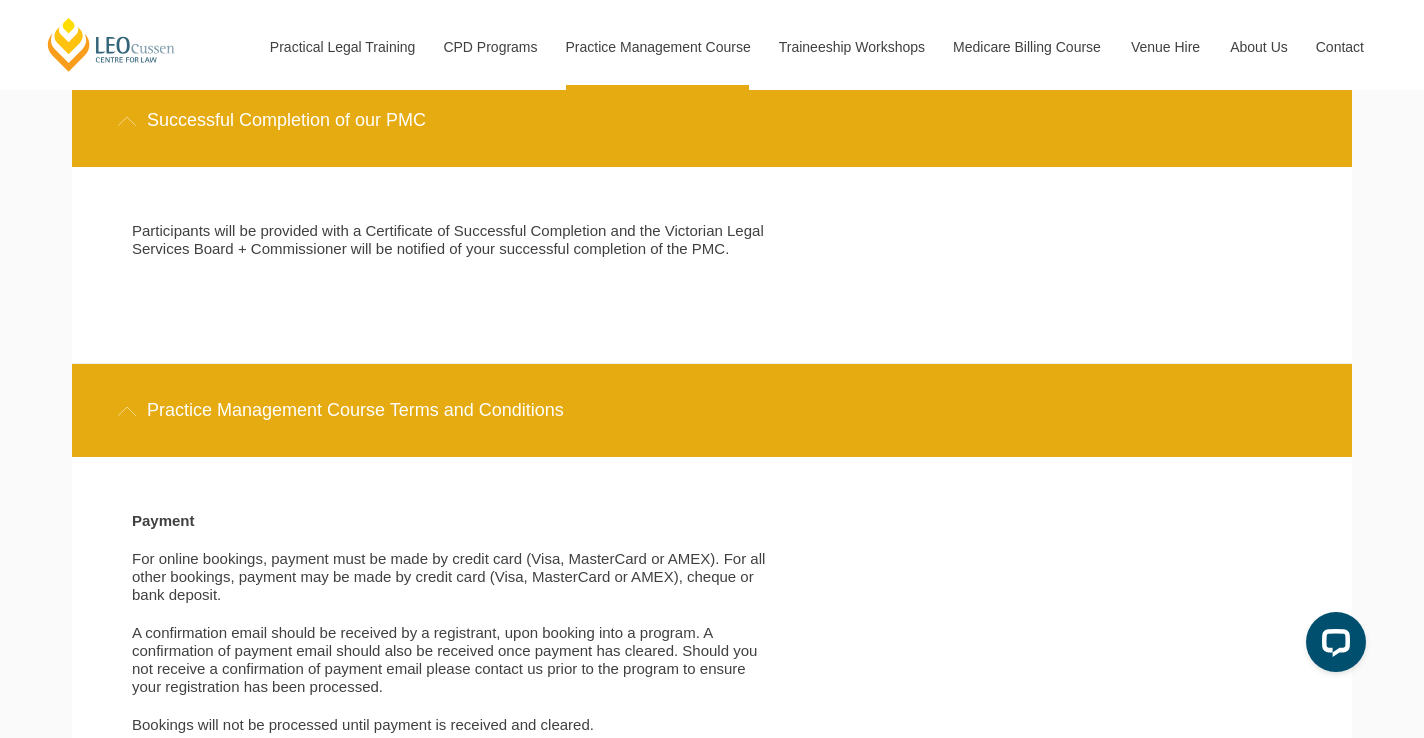 scroll, scrollTop: 3297, scrollLeft: 0, axis: vertical 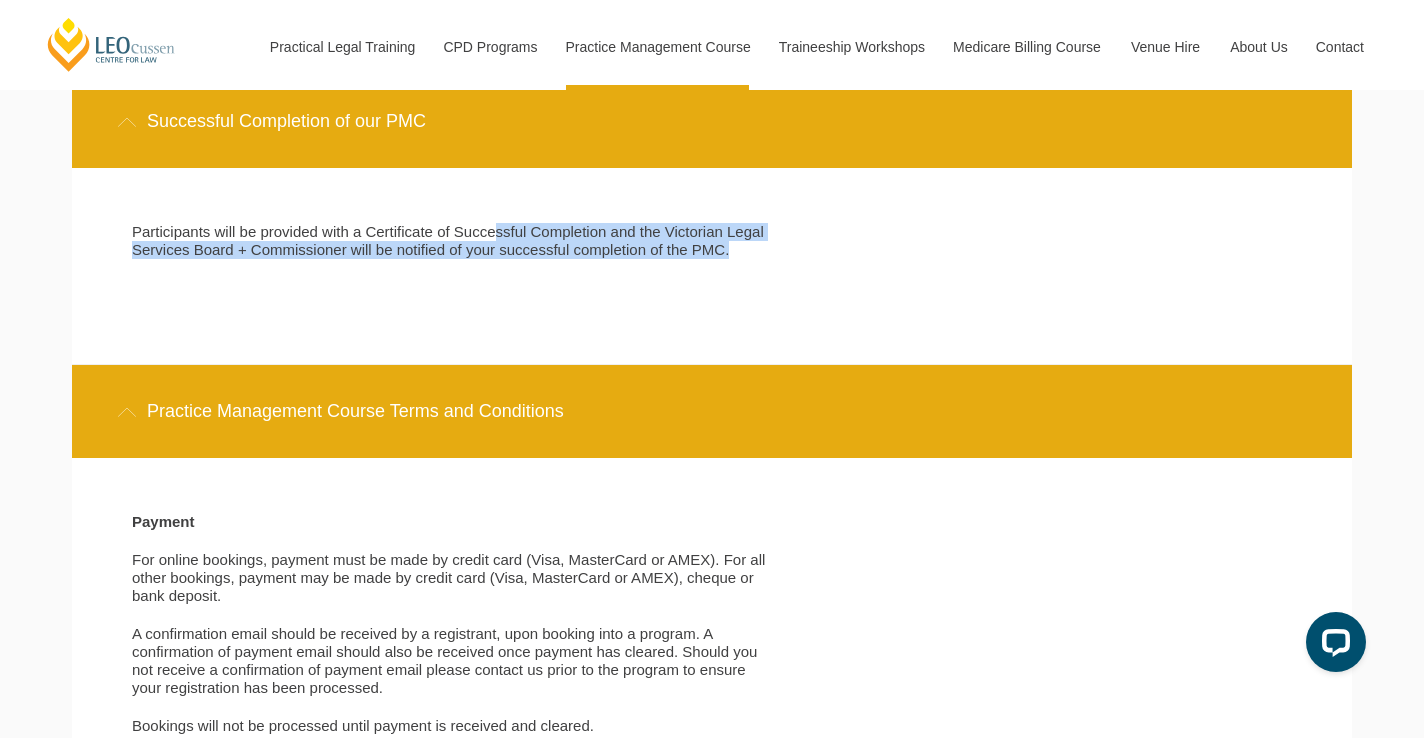 drag, startPoint x: 472, startPoint y: 211, endPoint x: 530, endPoint y: 264, distance: 78.56844 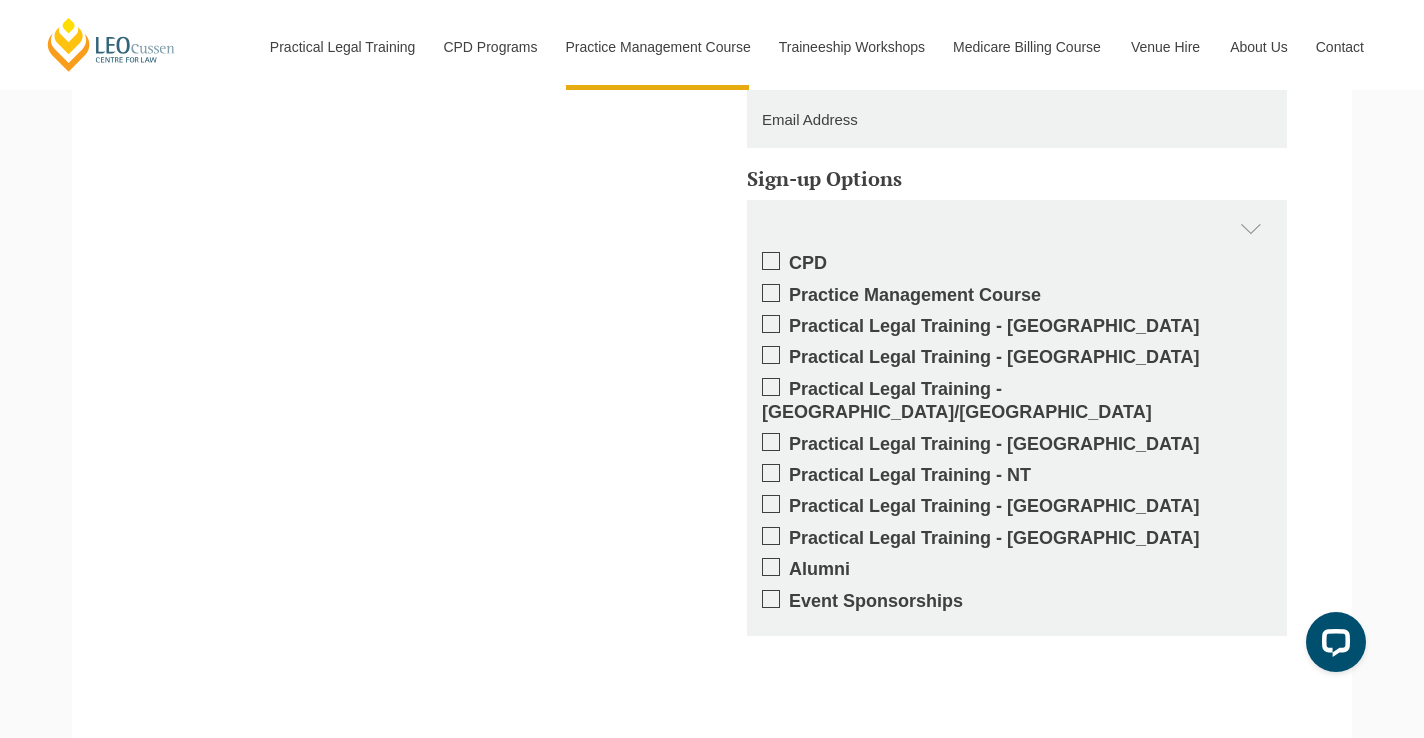 scroll, scrollTop: 5858, scrollLeft: 0, axis: vertical 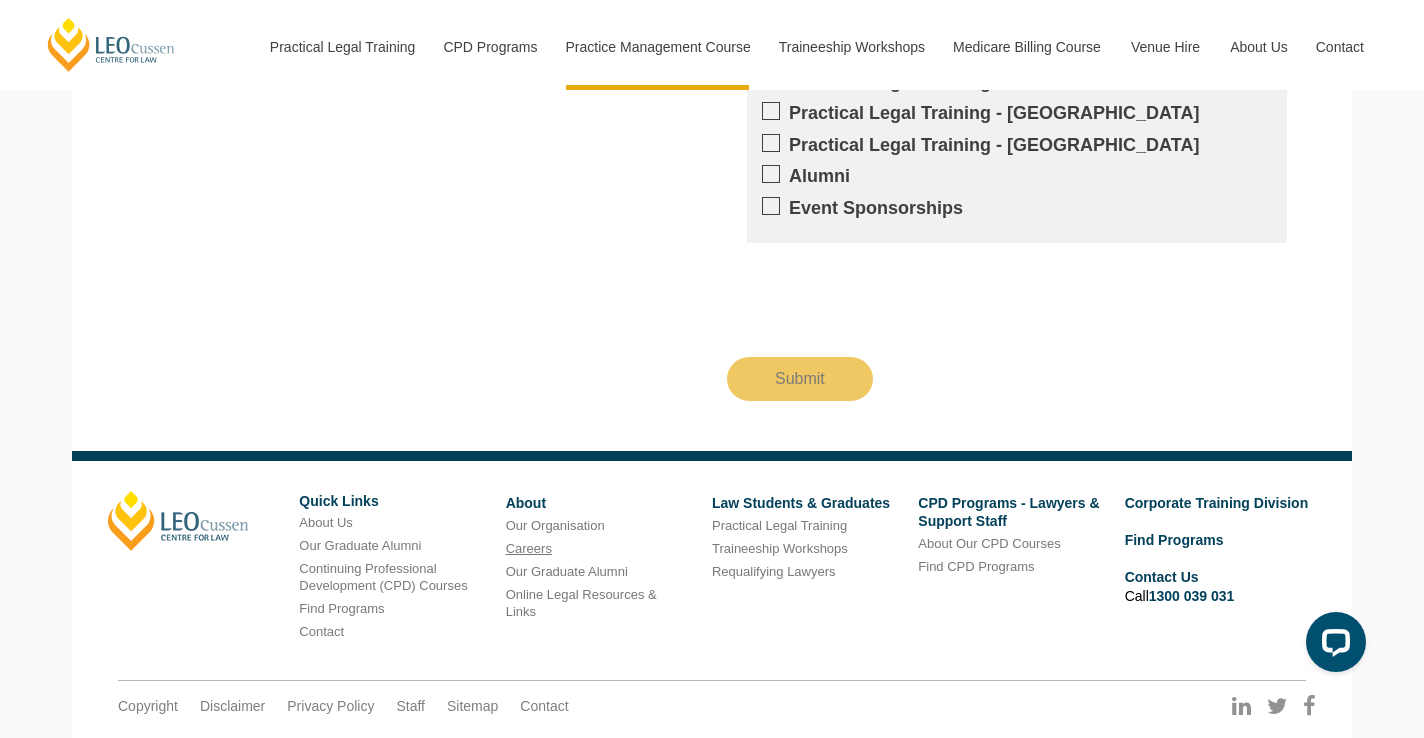 click on "Careers" at bounding box center (529, 548) 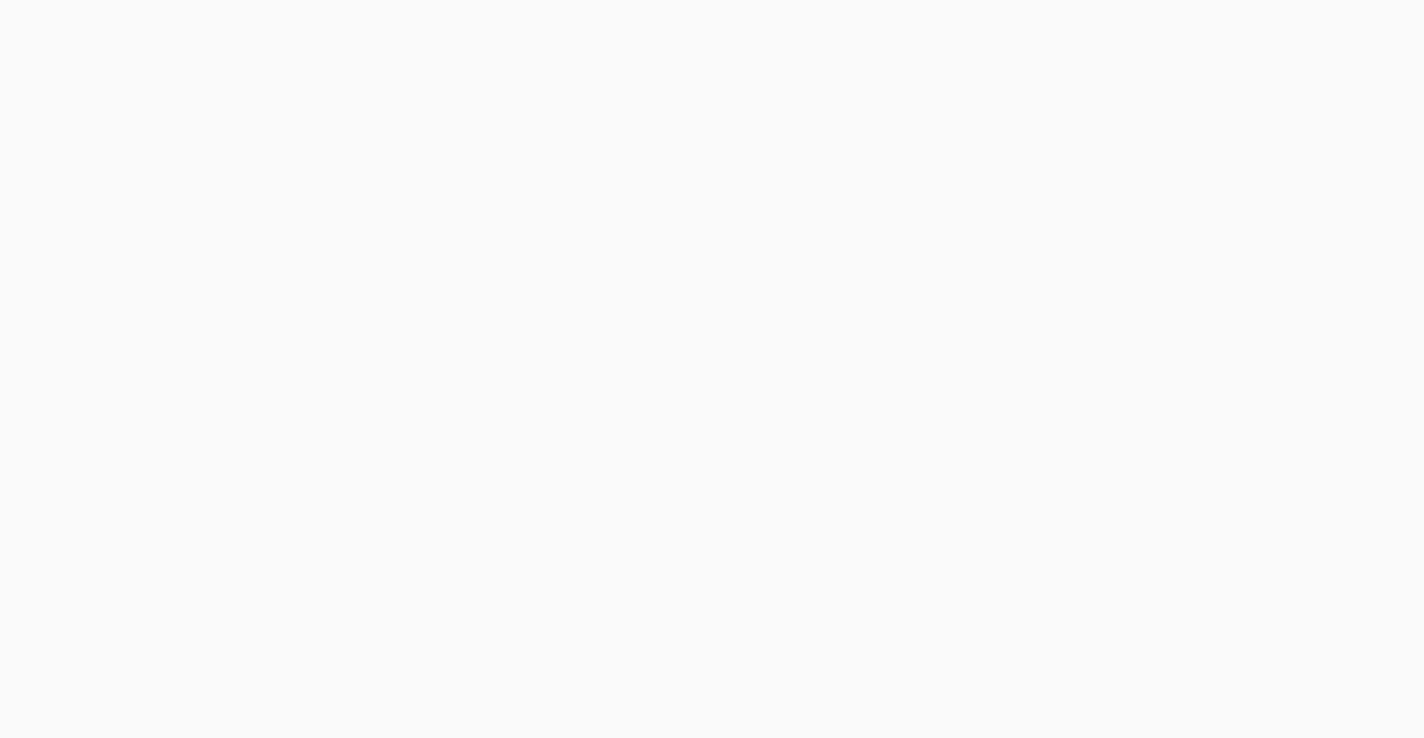 scroll, scrollTop: 400, scrollLeft: 0, axis: vertical 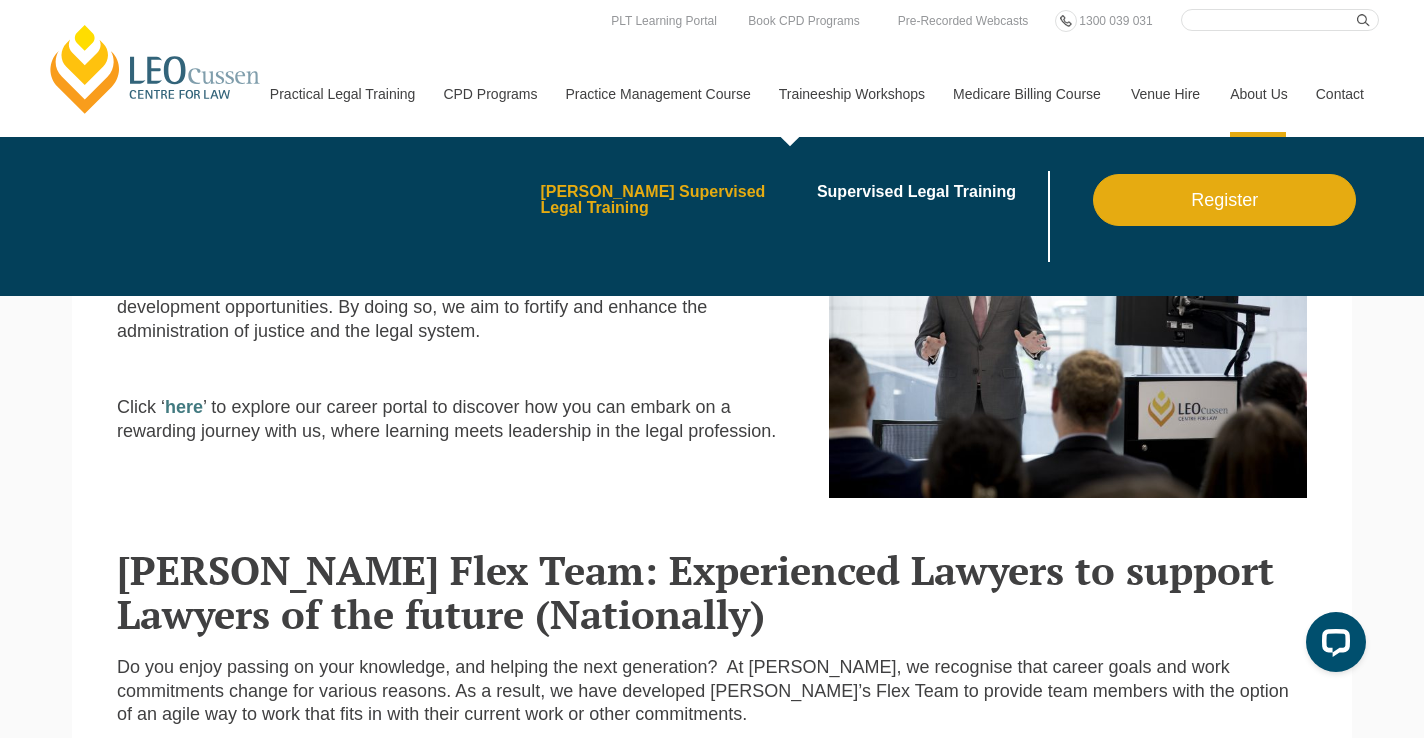 click on "[PERSON_NAME] Supervised Legal Training" at bounding box center (671, 200) 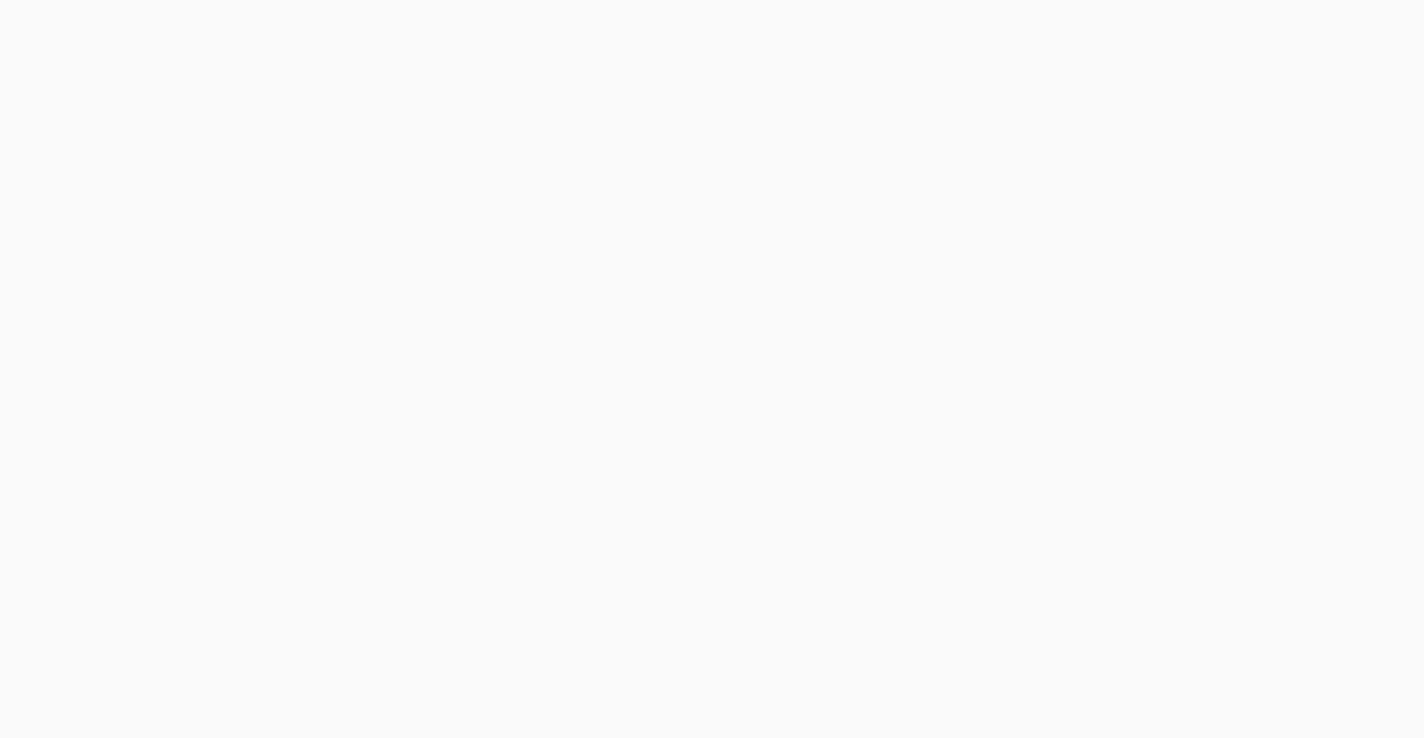 scroll, scrollTop: 0, scrollLeft: 0, axis: both 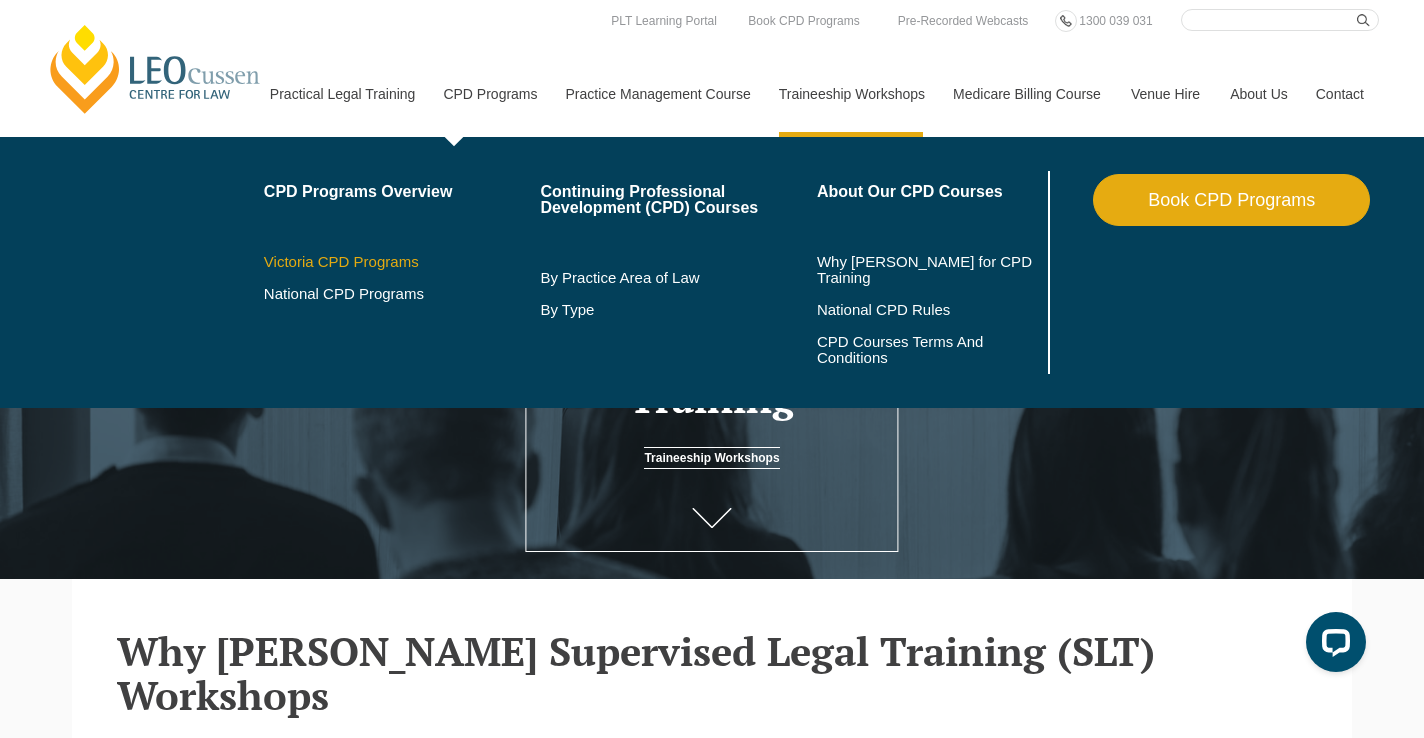 click on "Victoria CPD Programs" at bounding box center [402, 262] 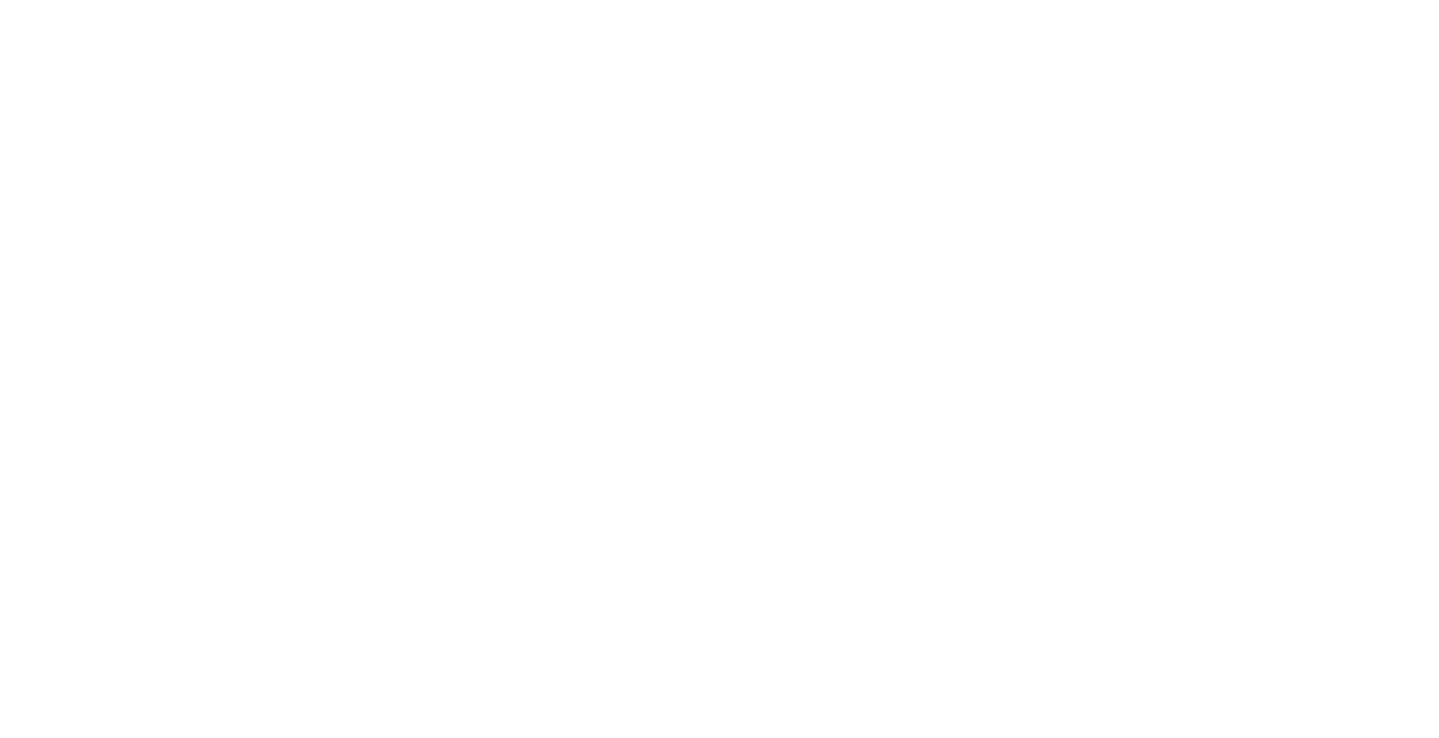 scroll, scrollTop: 0, scrollLeft: 0, axis: both 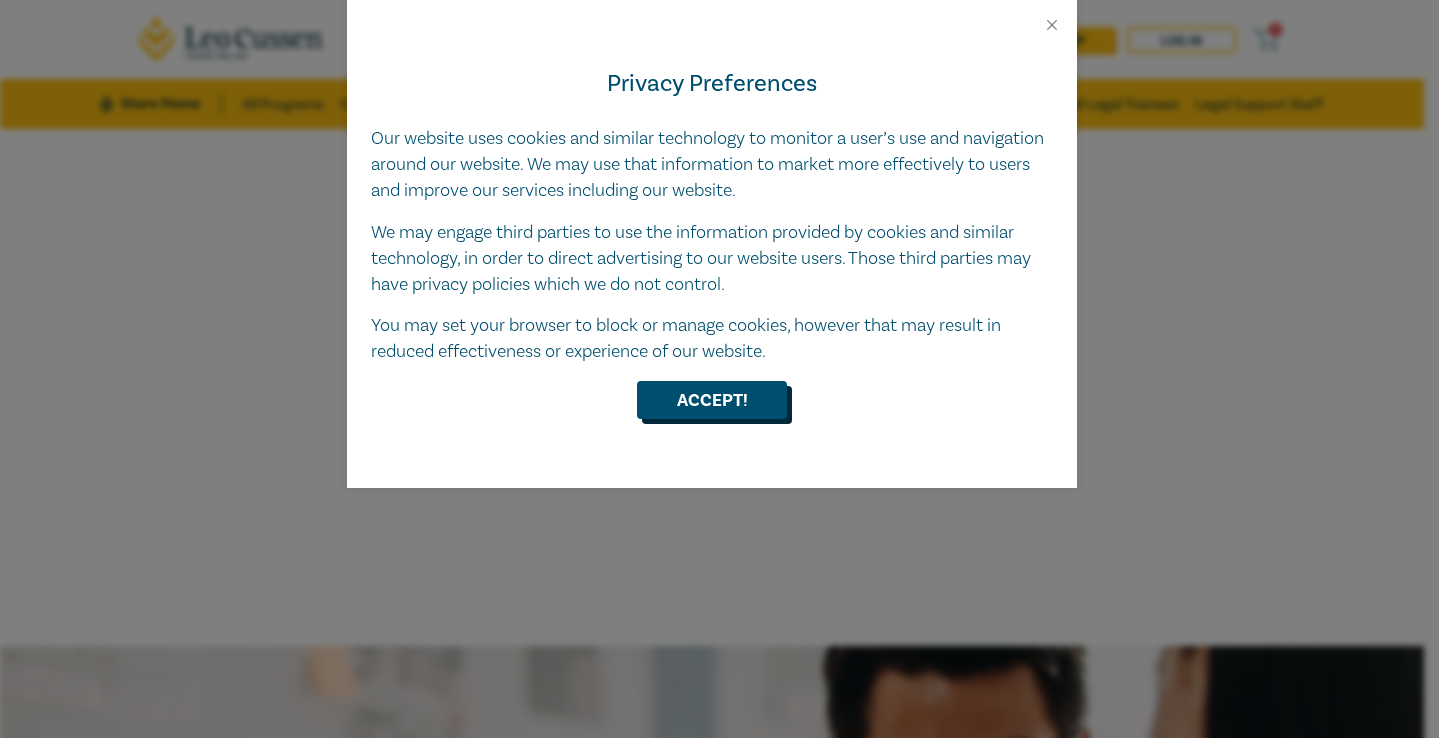 click on "Accept!" at bounding box center (712, 400) 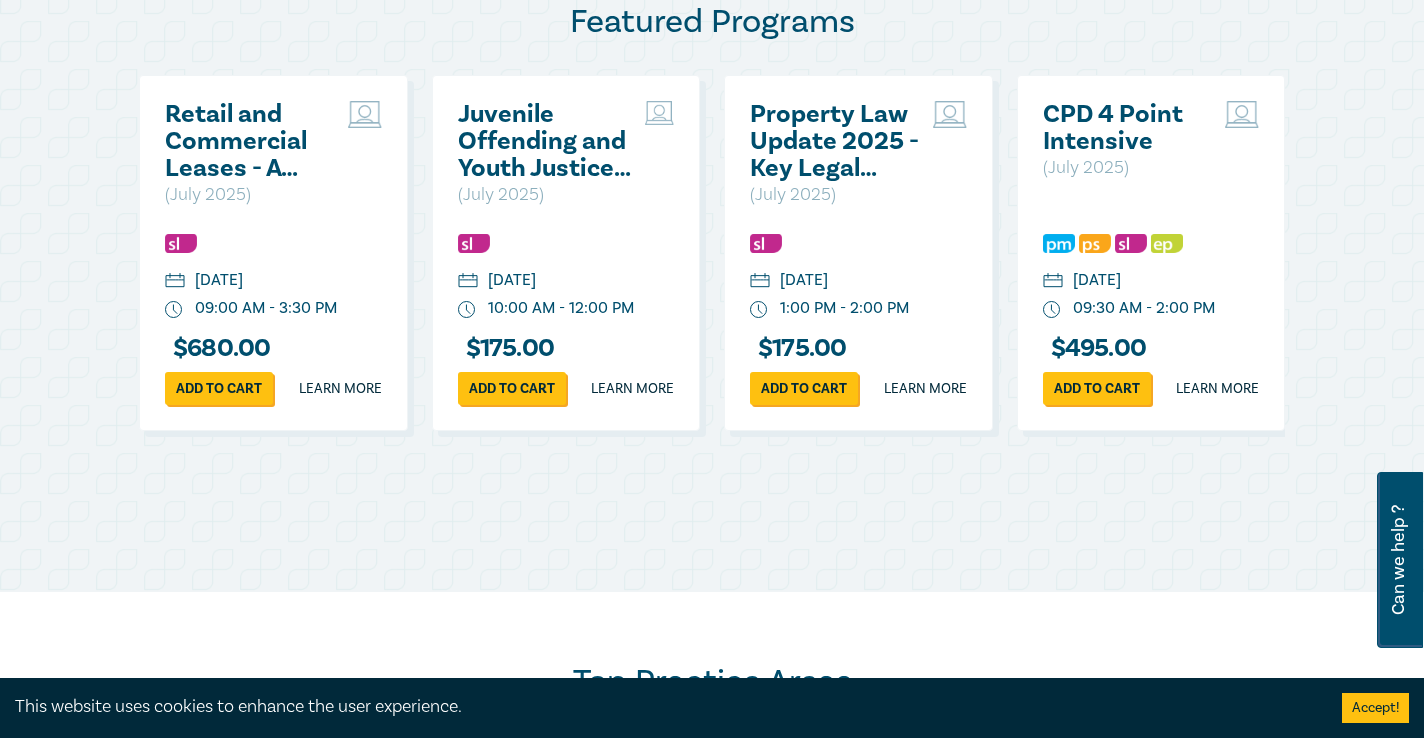 scroll, scrollTop: 0, scrollLeft: 0, axis: both 